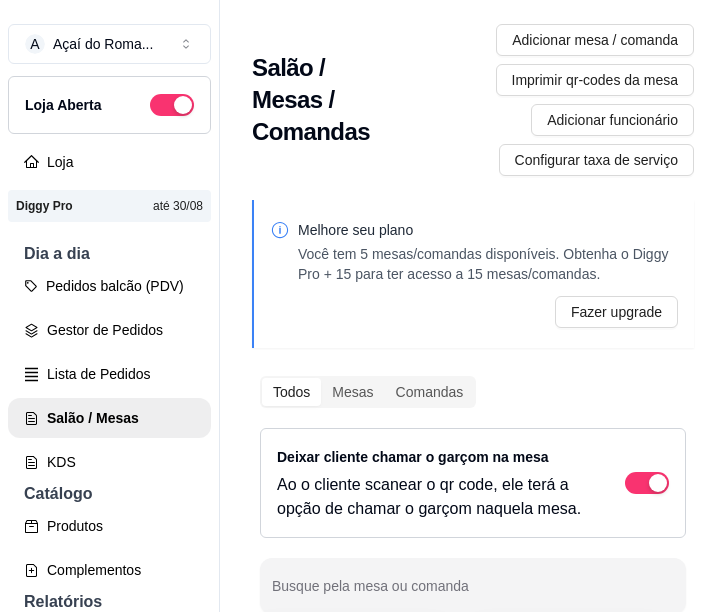 click on "Produtos" at bounding box center [109, 526] 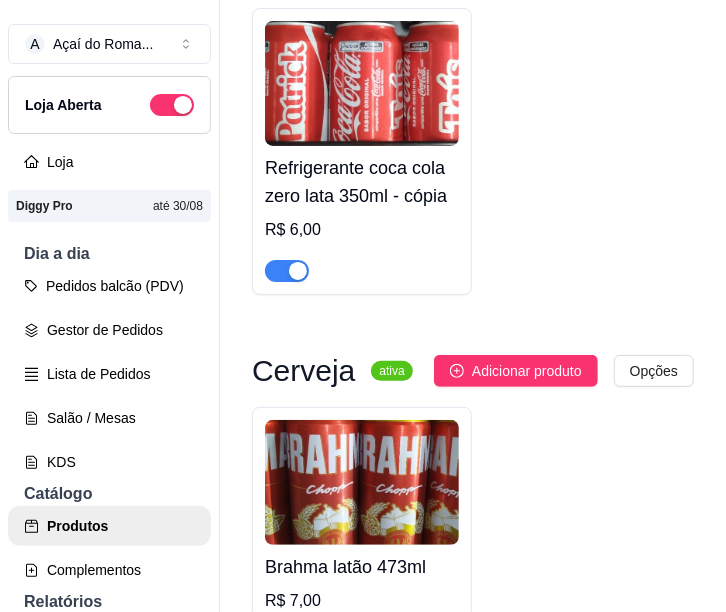 scroll, scrollTop: 23919, scrollLeft: 0, axis: vertical 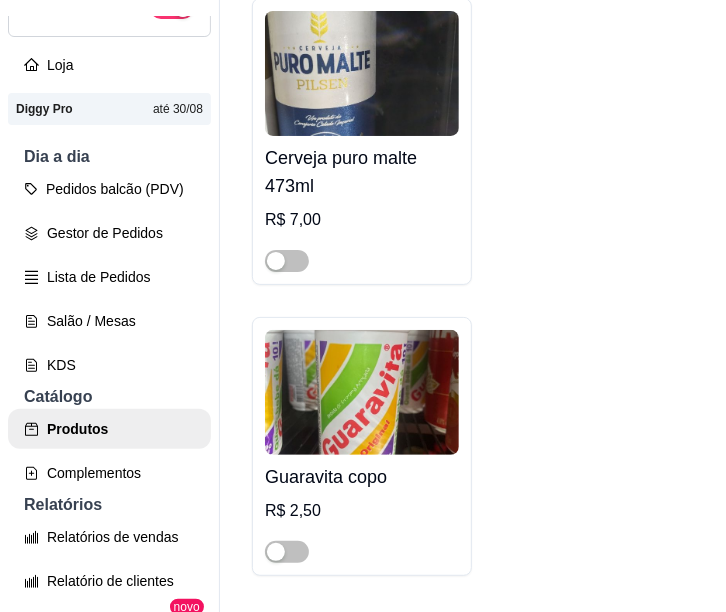 click on "Complementos" at bounding box center [109, 473] 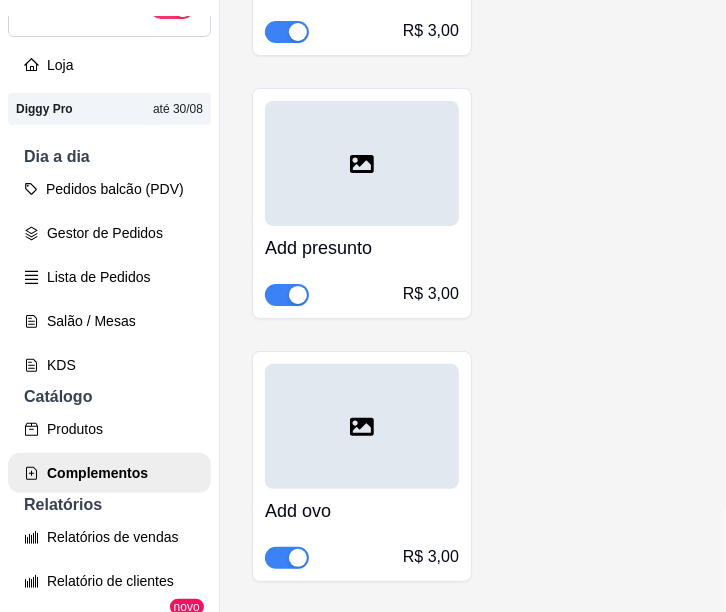 scroll, scrollTop: 32620, scrollLeft: 0, axis: vertical 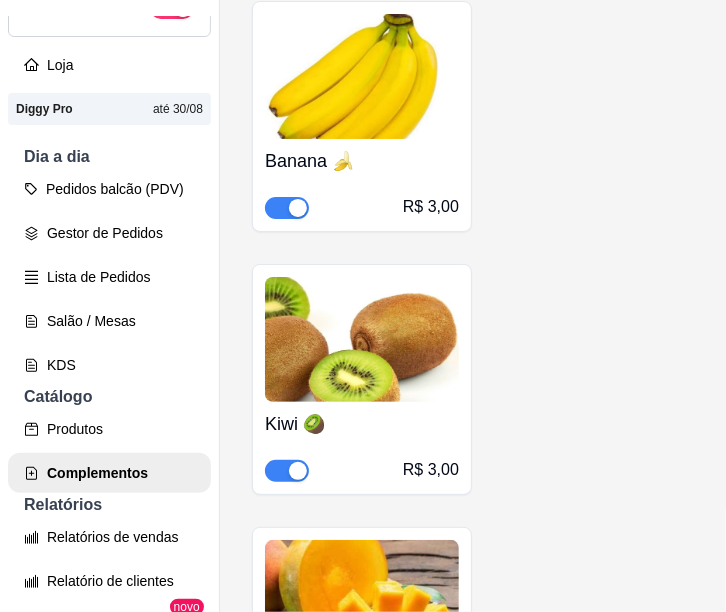 click at bounding box center (287, 471) 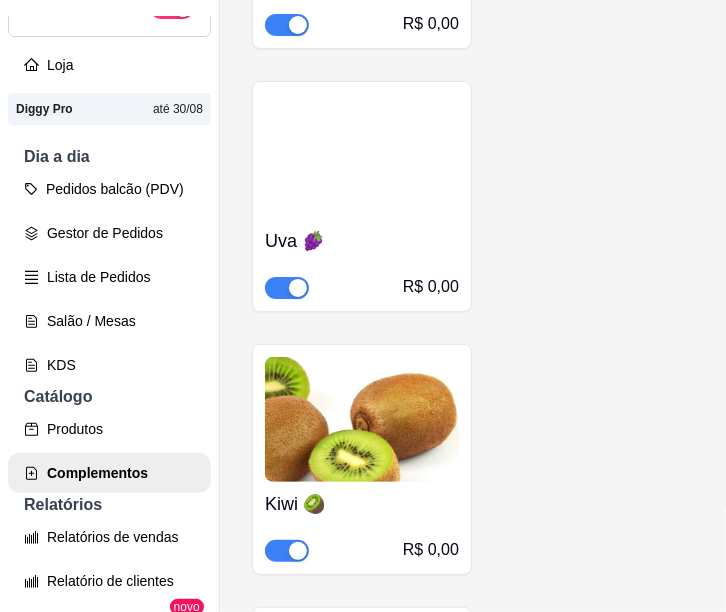 scroll, scrollTop: 18282, scrollLeft: 0, axis: vertical 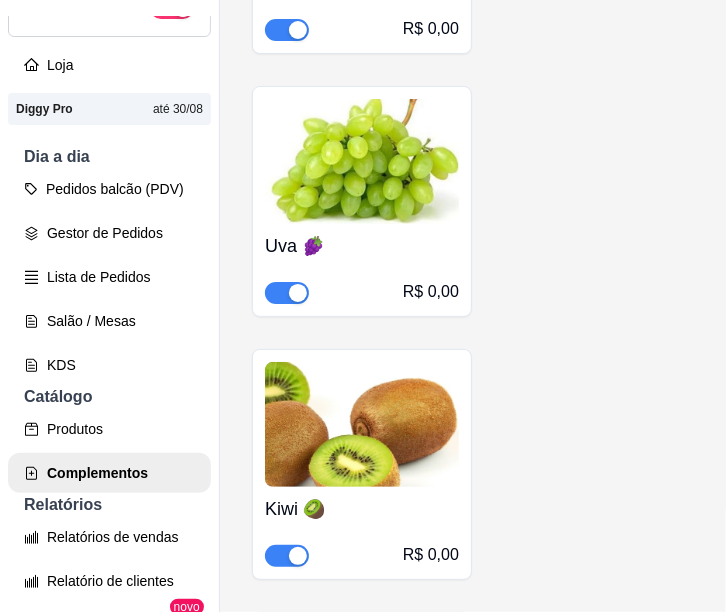 click at bounding box center [298, 556] 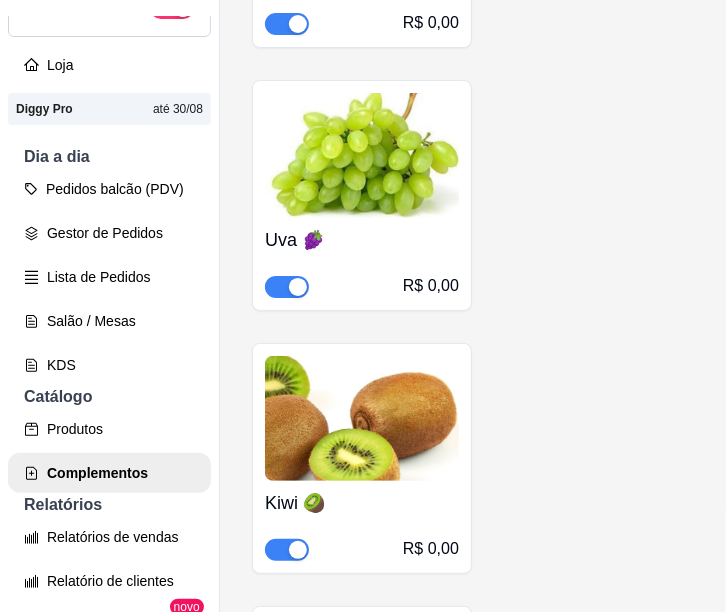 scroll, scrollTop: 18286, scrollLeft: 0, axis: vertical 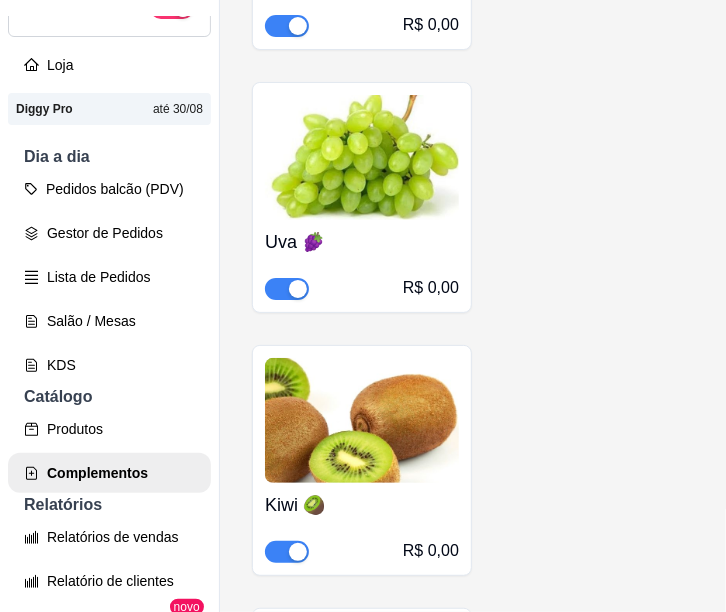 click at bounding box center [287, 552] 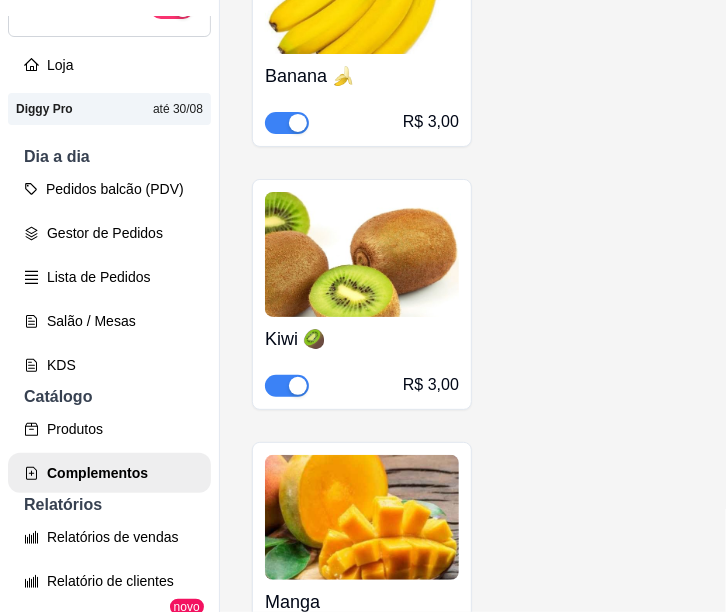 scroll, scrollTop: 20956, scrollLeft: 0, axis: vertical 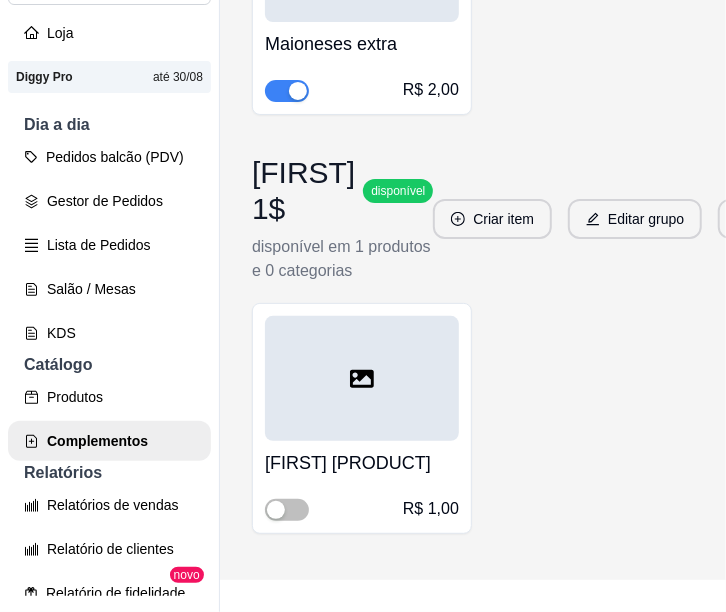 click on "Lista de Pedidos" at bounding box center (109, 245) 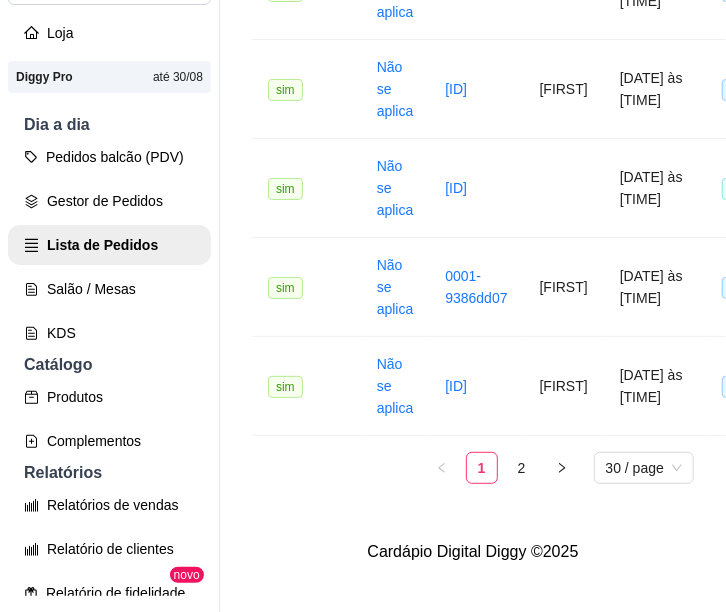 scroll, scrollTop: 0, scrollLeft: 0, axis: both 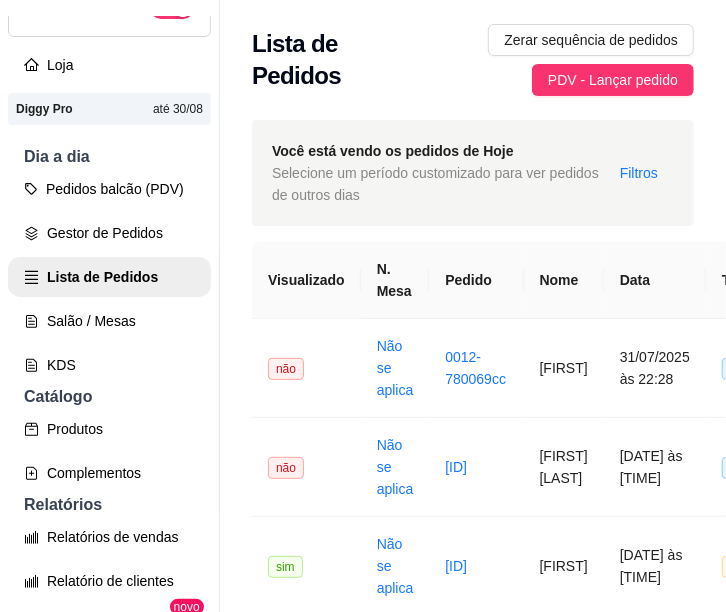 click on "Lista de Pedidos" at bounding box center [109, 277] 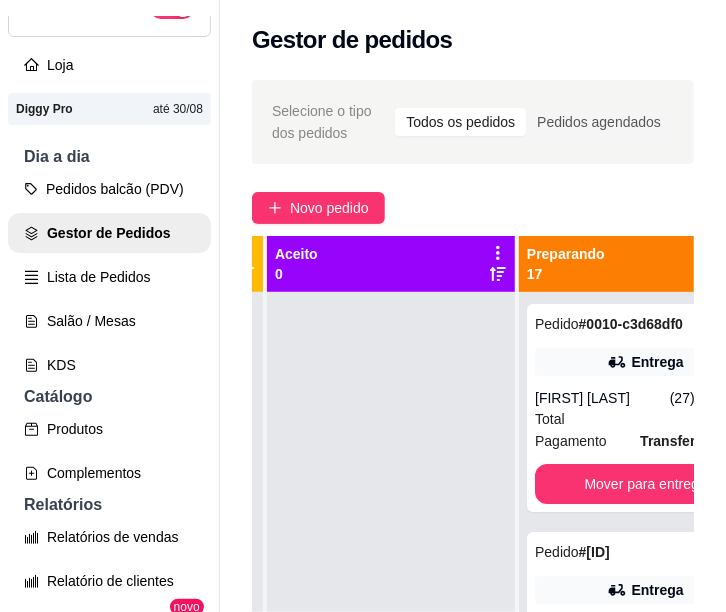scroll, scrollTop: 0, scrollLeft: 238, axis: horizontal 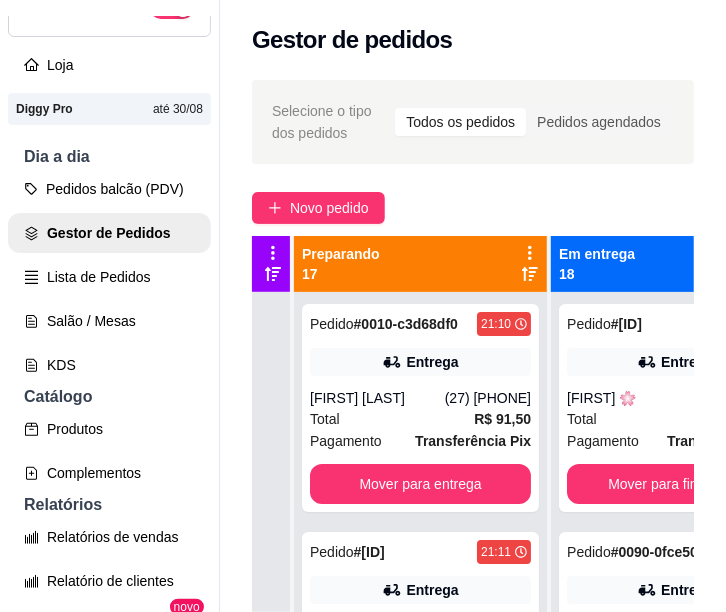 click 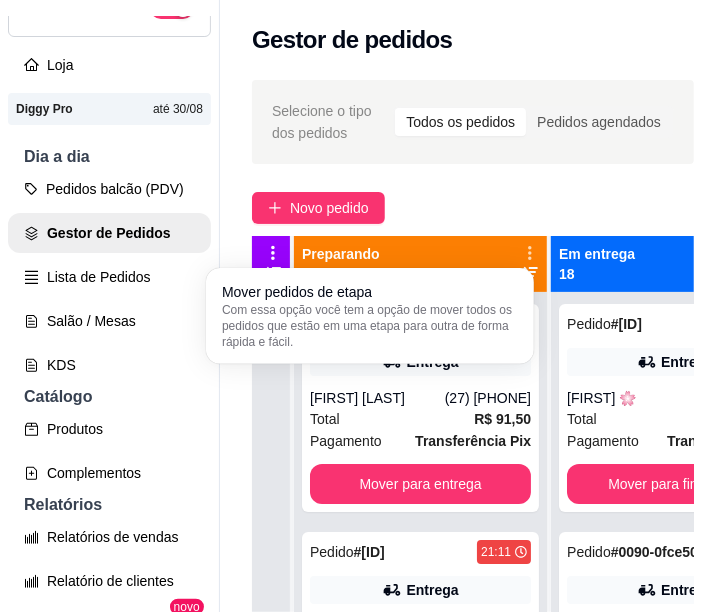 click on "Com essa opção você tem a opção de mover todos os pedidos que estão em uma etapa para outra de forma rápida e fácil." at bounding box center (370, 326) 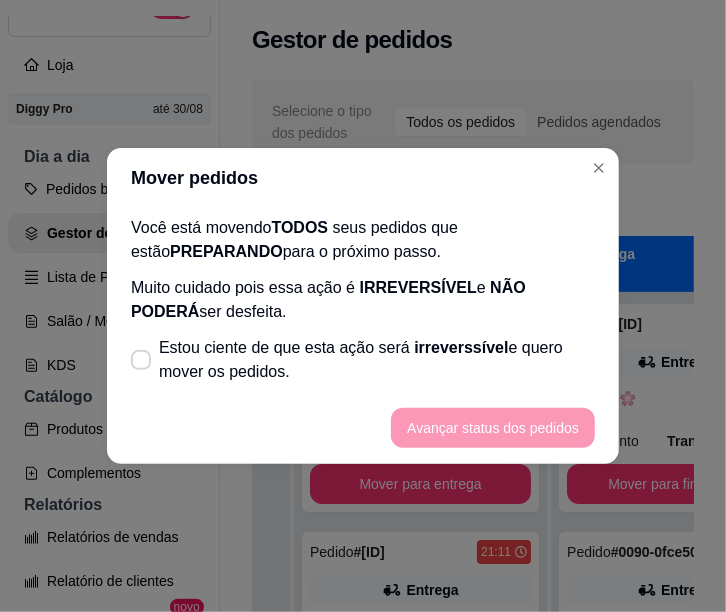 click on "Estou ciente de que esta ação será   irreverssível  e quero mover os pedidos." at bounding box center [363, 360] 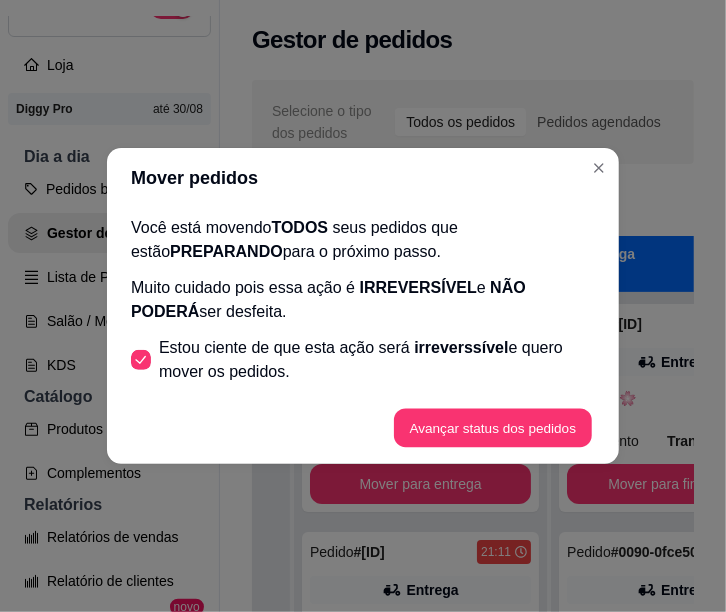 click on "Avançar status dos pedidos" at bounding box center [493, 428] 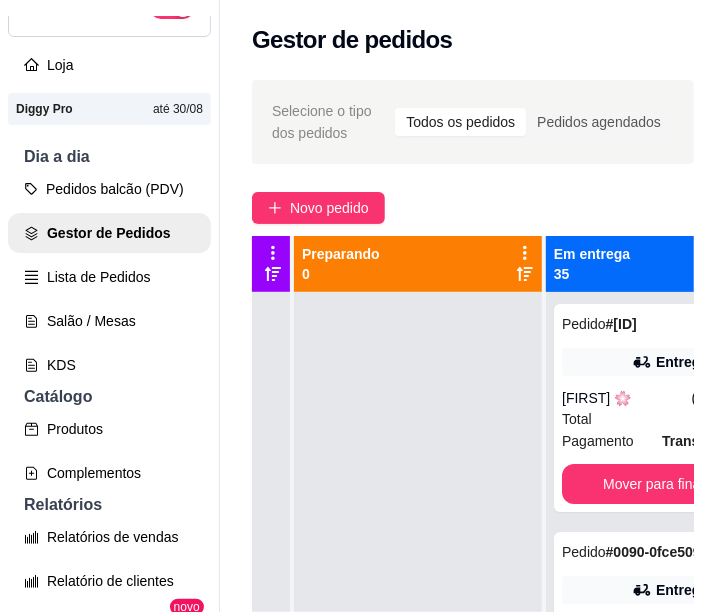 scroll, scrollTop: 0, scrollLeft: 562, axis: horizontal 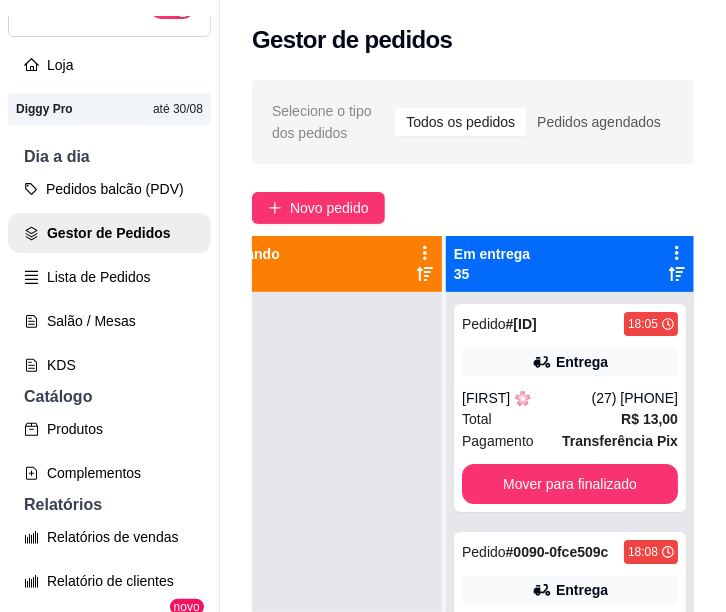 click 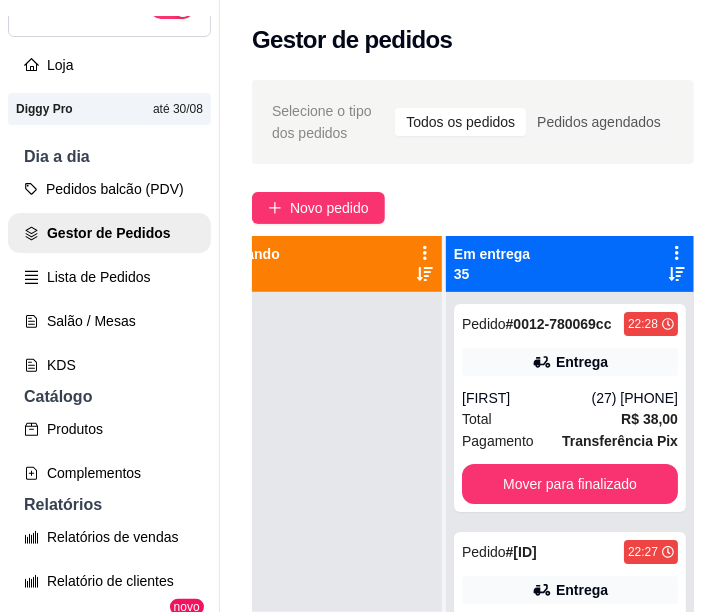 click 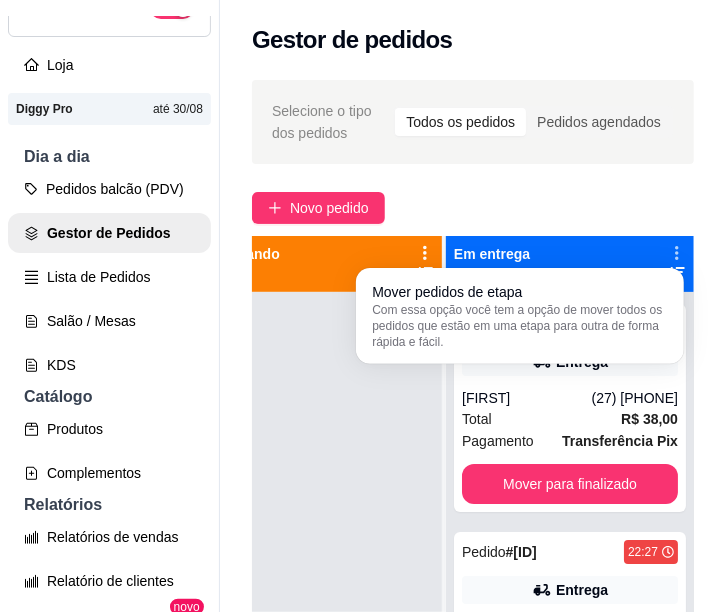 click on "Com essa opção você tem a opção de mover todos os pedidos que estão em uma etapa para outra de forma rápida e fácil." at bounding box center (520, 326) 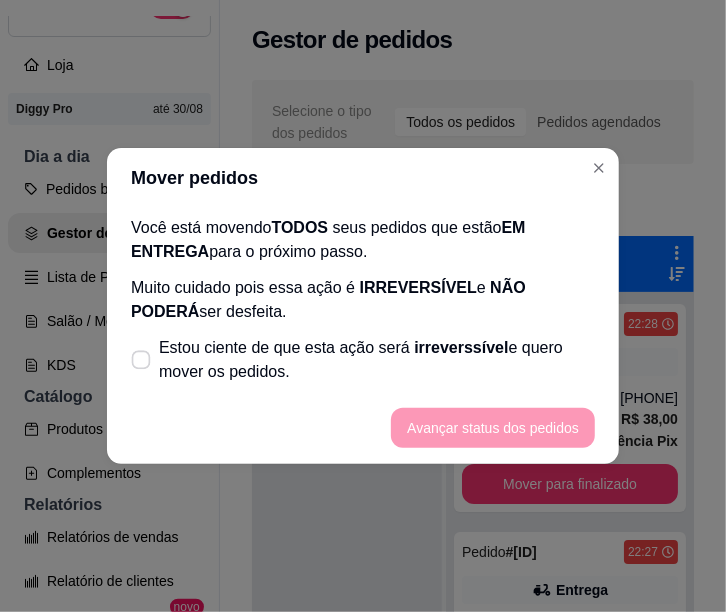 click on "Estou ciente de que esta ação será   irreverssível  e quero mover os pedidos." at bounding box center [363, 360] 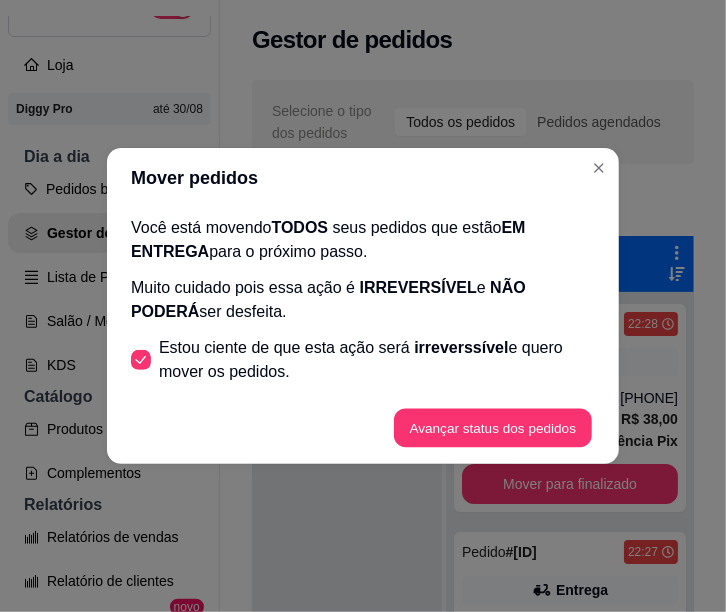 click on "Avançar status dos pedidos" at bounding box center [493, 428] 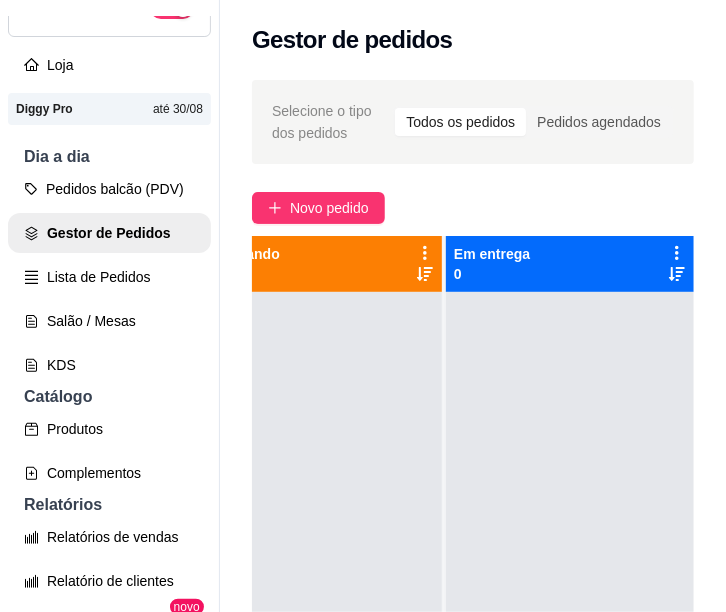 click on "Novo pedido" at bounding box center [329, 208] 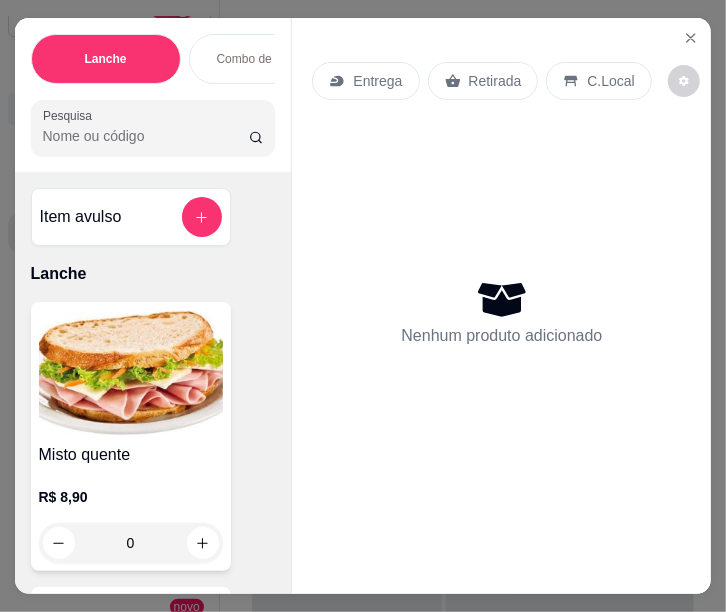 click on "Entrega" at bounding box center [377, 81] 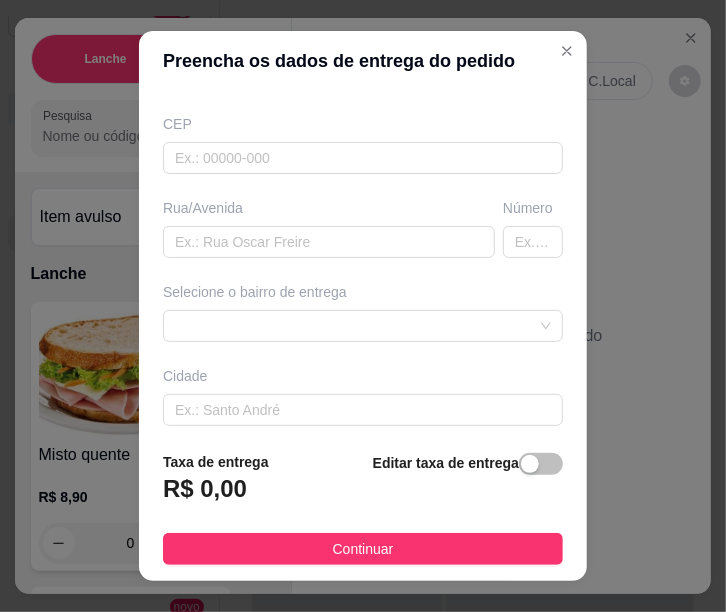 scroll, scrollTop: 319, scrollLeft: 0, axis: vertical 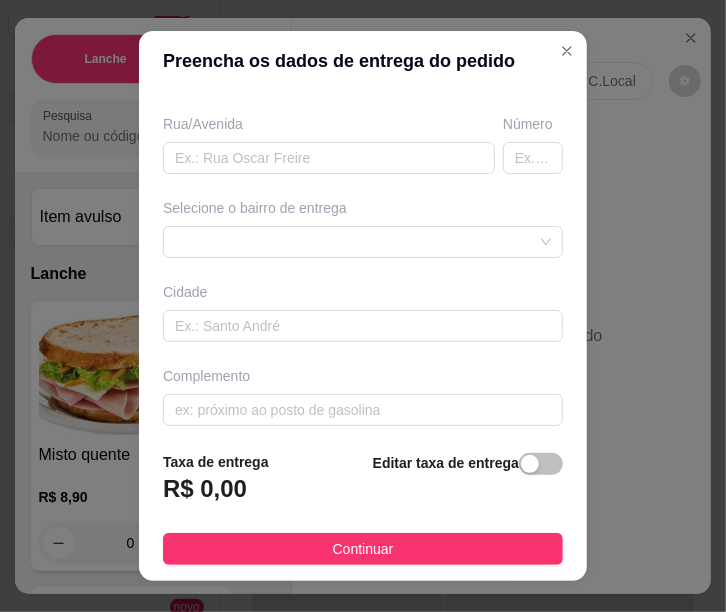 click at bounding box center [363, 242] 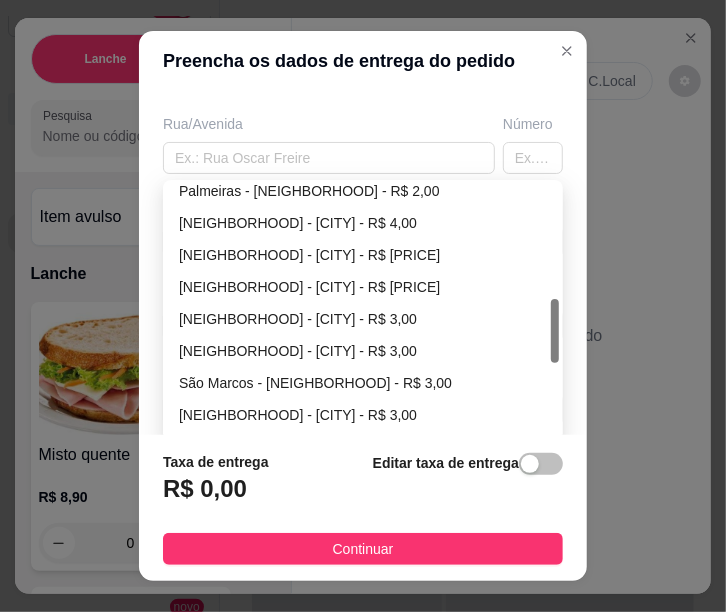 scroll, scrollTop: 461, scrollLeft: 0, axis: vertical 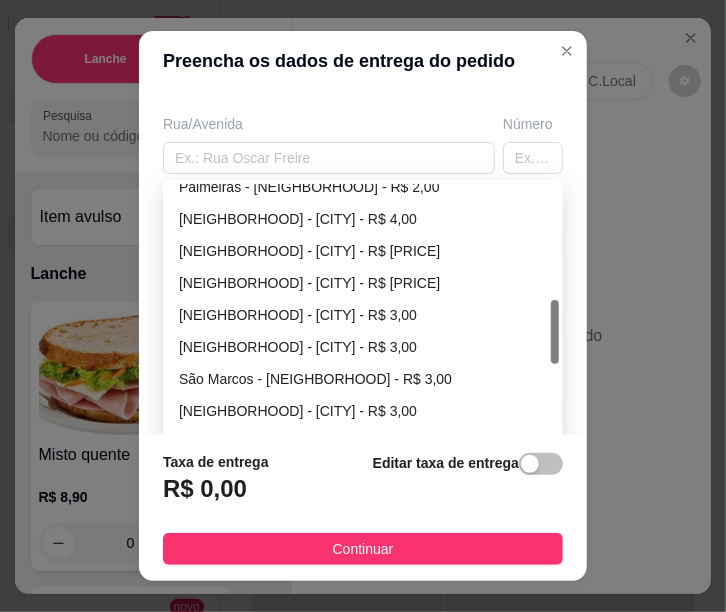 click on "Entrega Retirada C.Local" at bounding box center (501, 81) 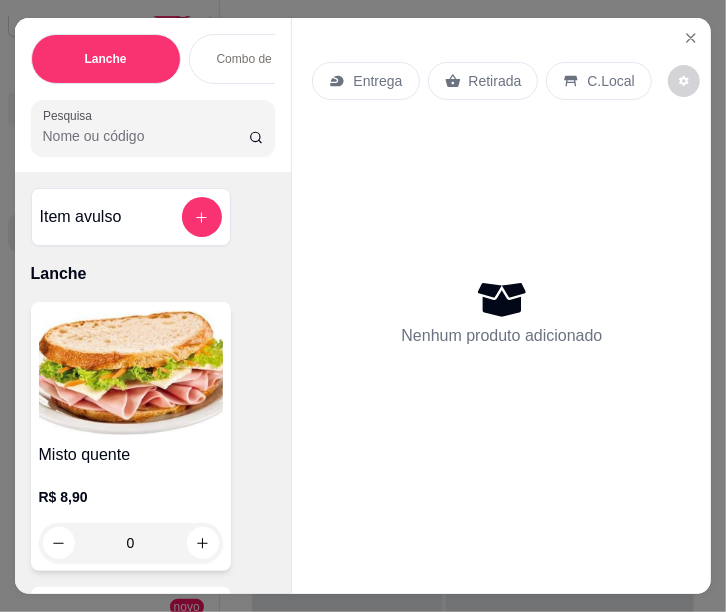click on "Gestor de pedidos" at bounding box center [473, 40] 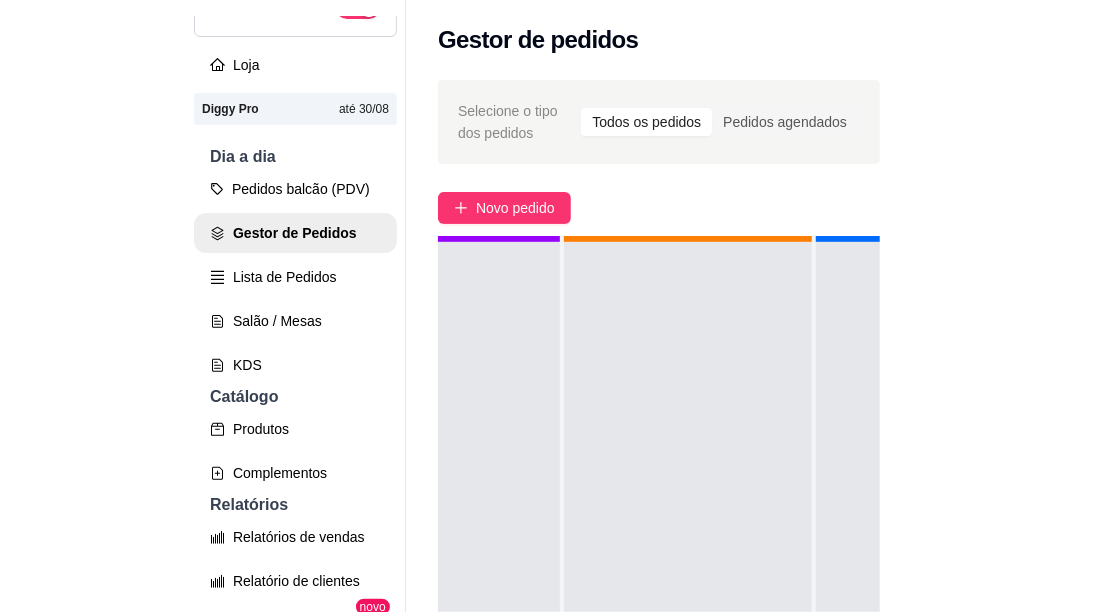 scroll, scrollTop: 50, scrollLeft: 0, axis: vertical 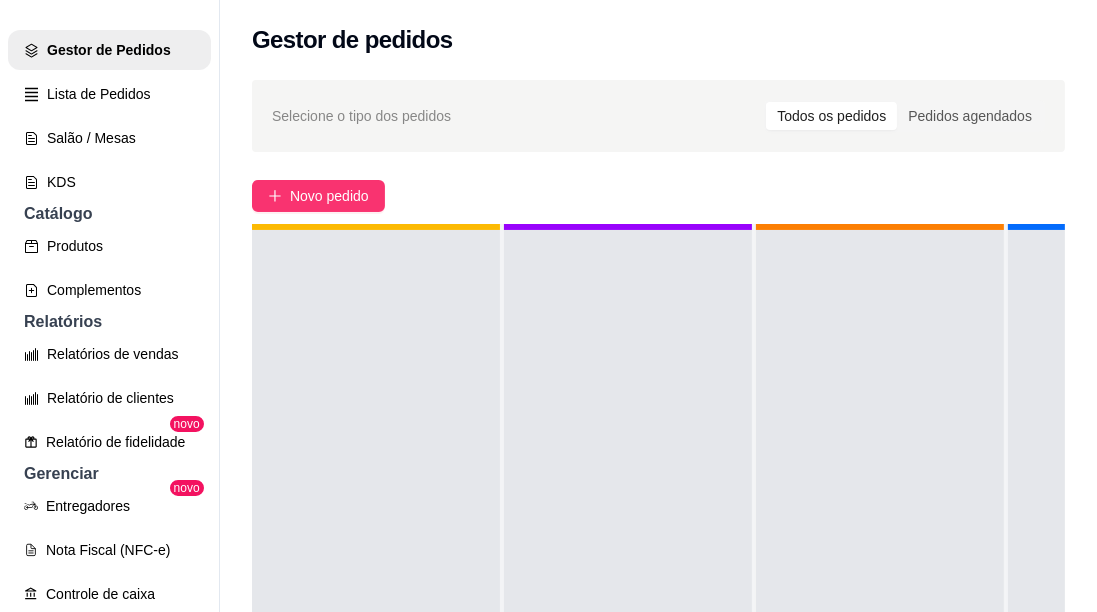 click on "Relatórios de vendas" at bounding box center [109, 354] 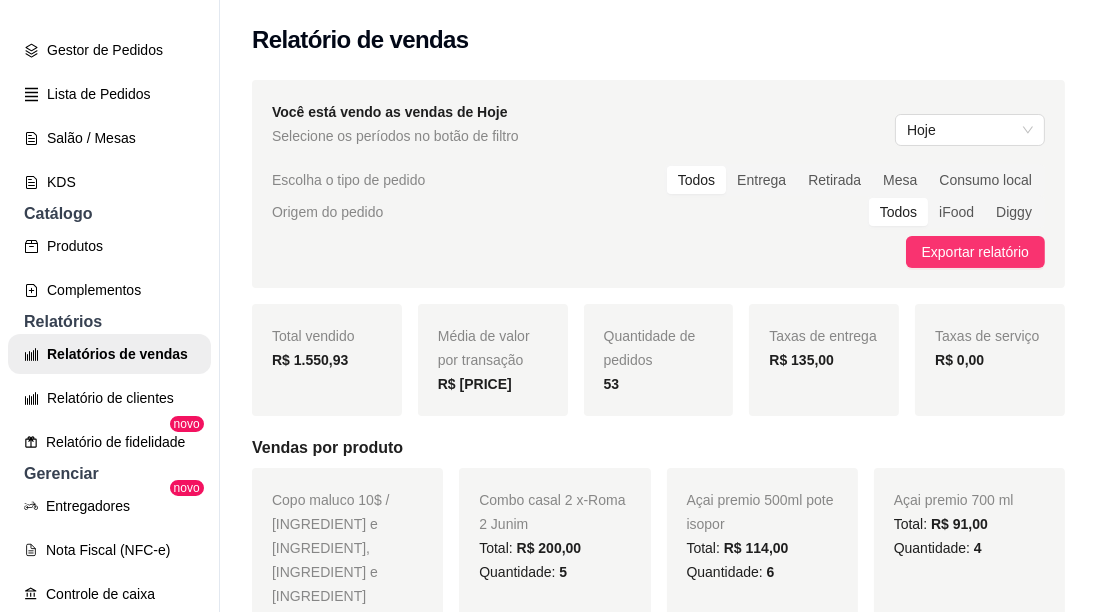 click on "Retirada" at bounding box center [834, 180] 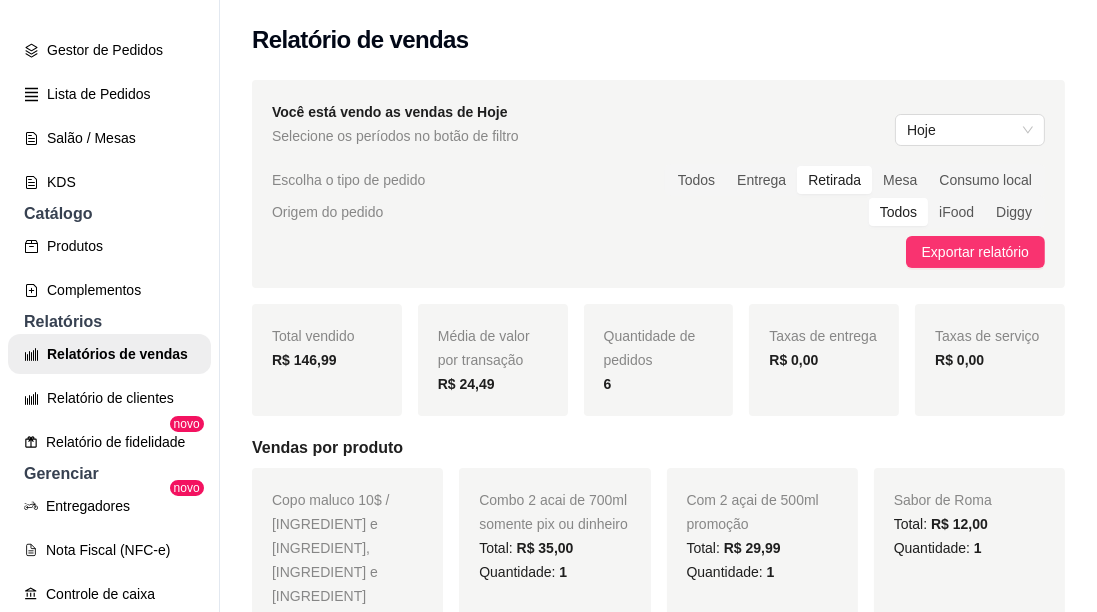 click on "Entrega" at bounding box center [761, 180] 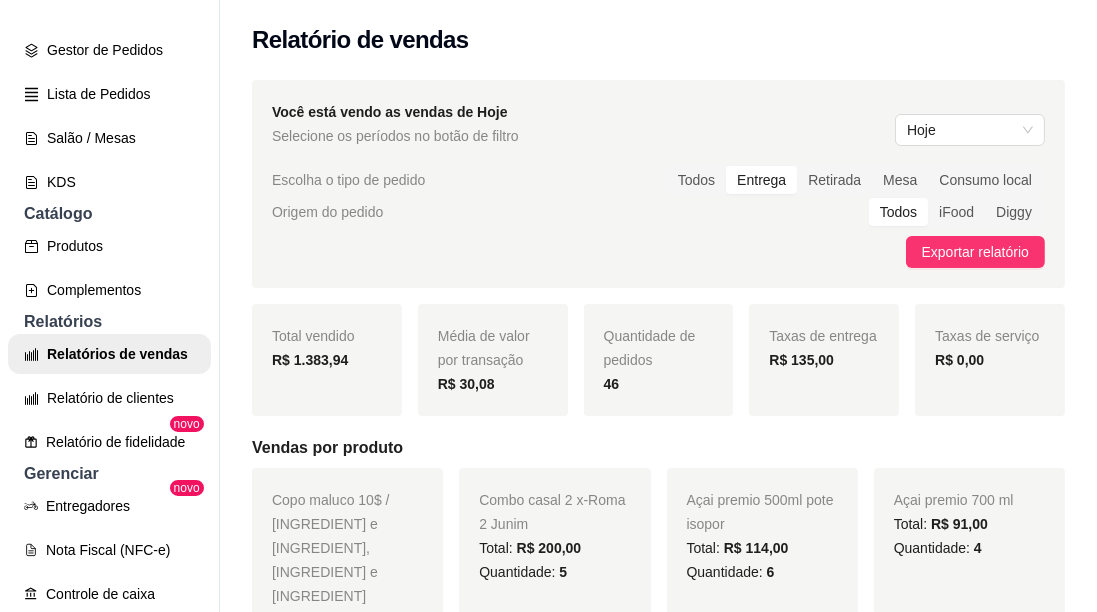 click on "Todos" at bounding box center [696, 180] 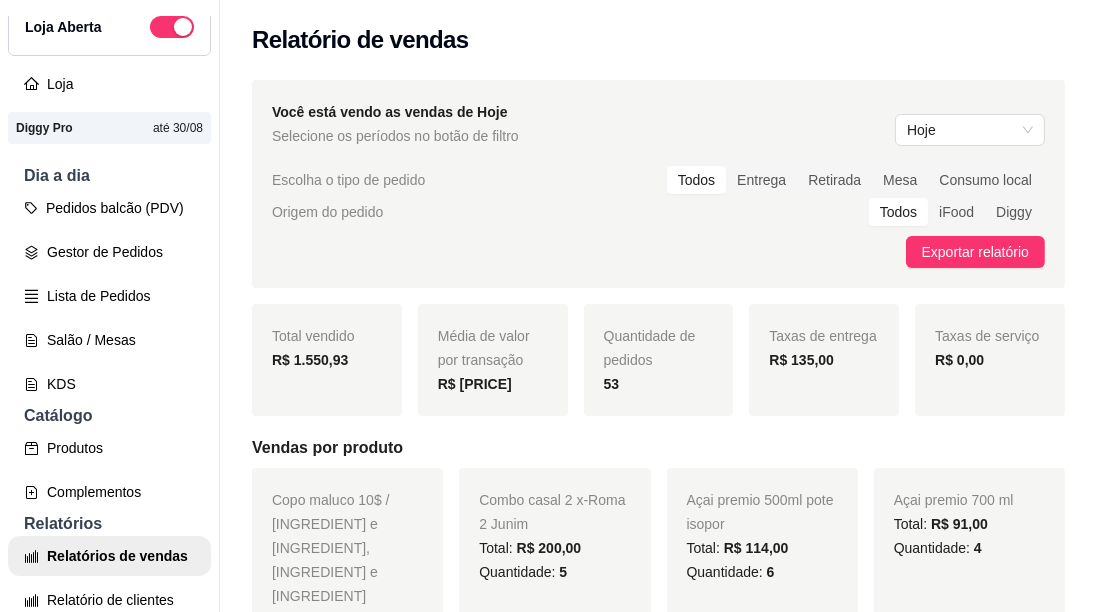 scroll, scrollTop: 0, scrollLeft: 0, axis: both 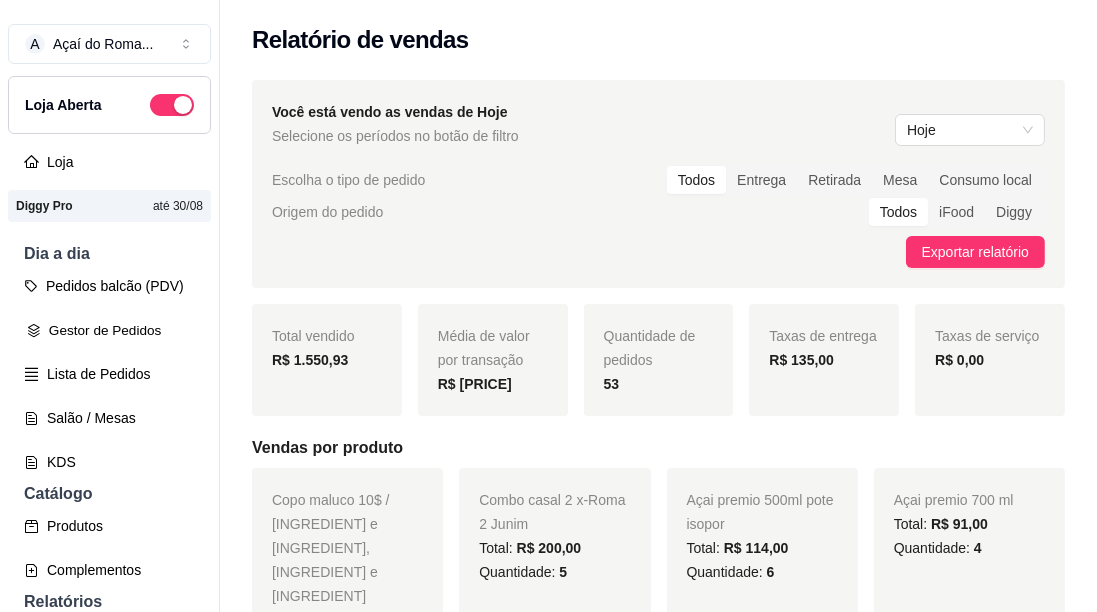 click on "Gestor de Pedidos" at bounding box center [109, 330] 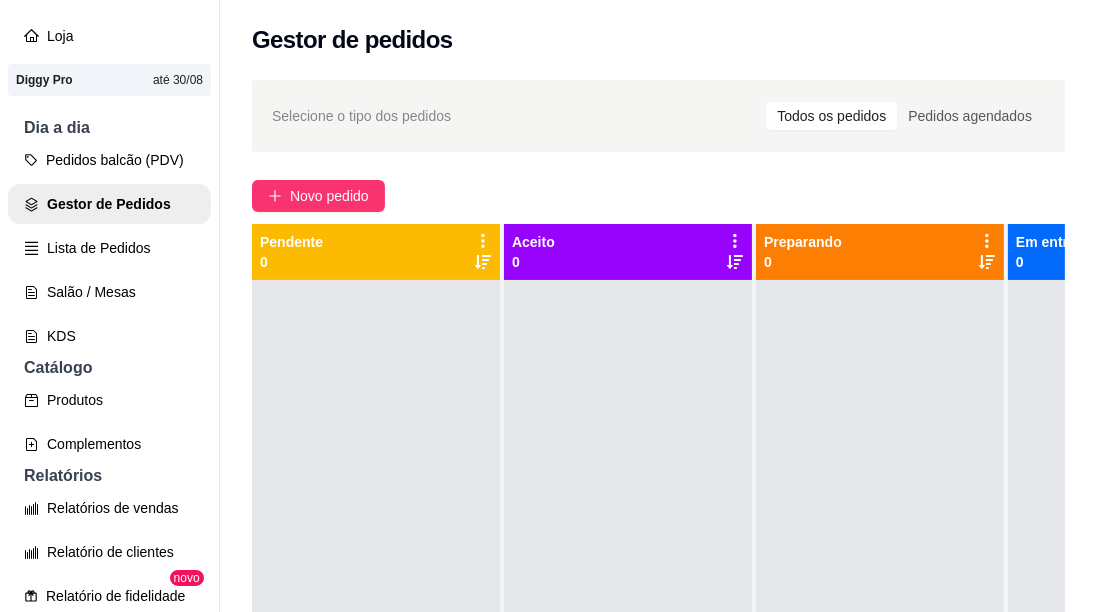 scroll, scrollTop: 178, scrollLeft: 0, axis: vertical 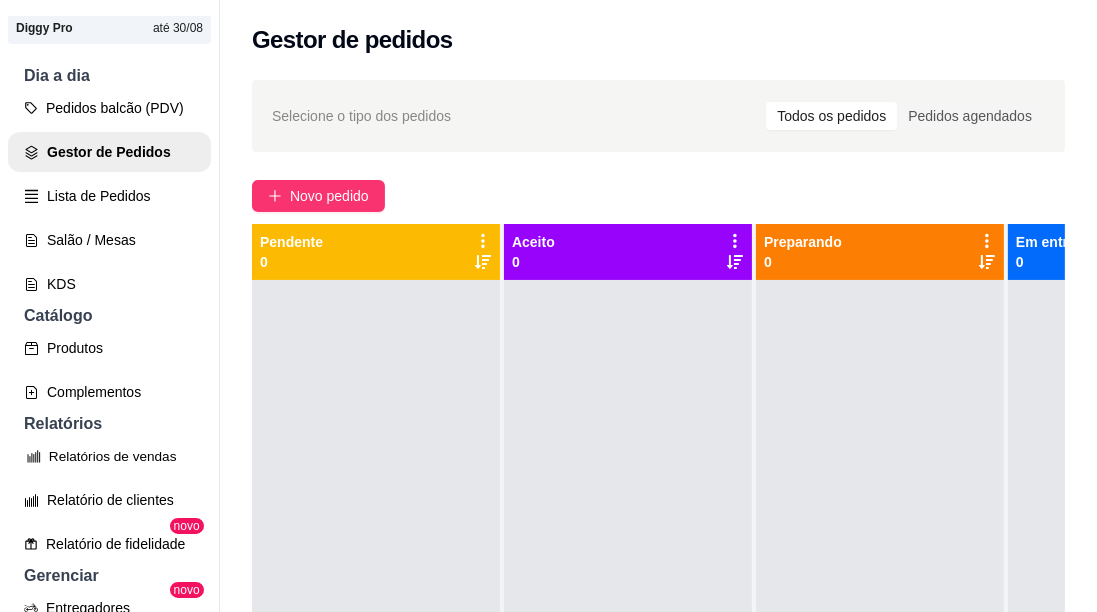 click on "Relatórios de vendas" at bounding box center (109, 456) 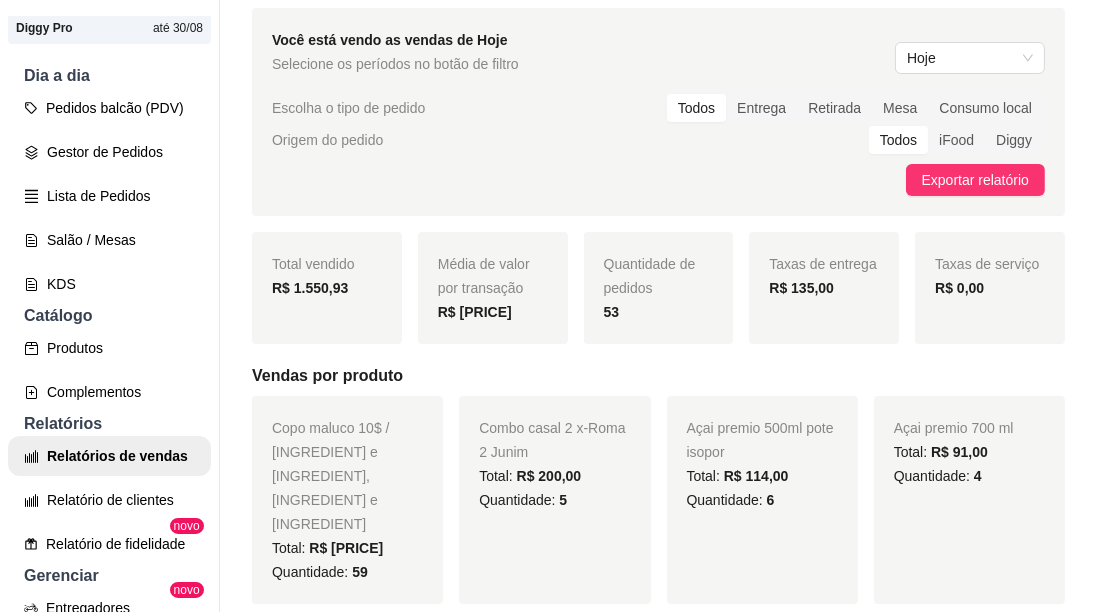 scroll, scrollTop: 0, scrollLeft: 0, axis: both 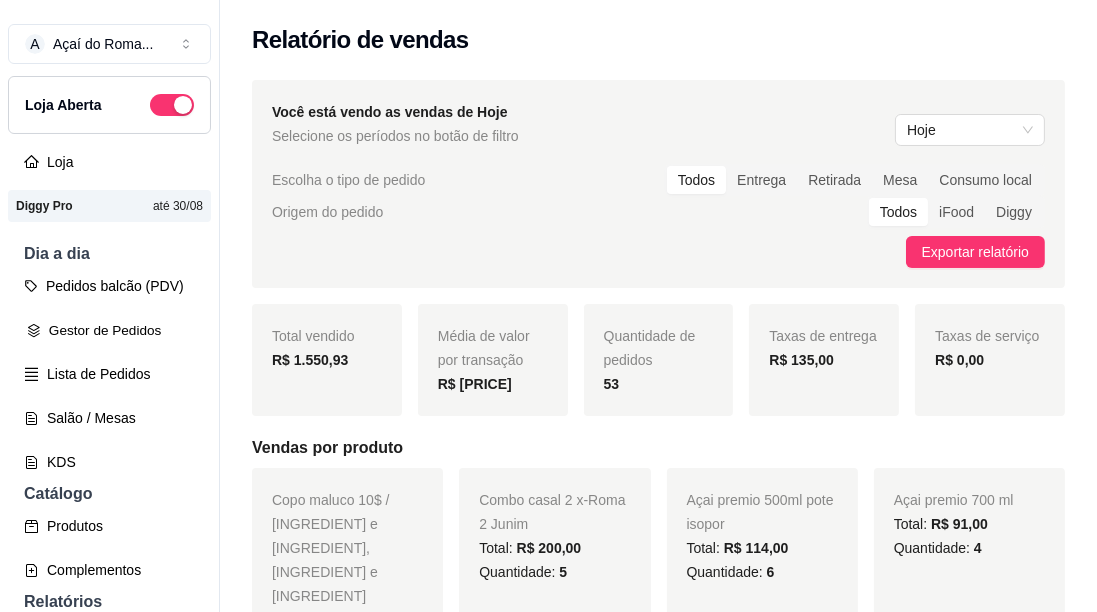 click on "Gestor de Pedidos" at bounding box center [109, 330] 